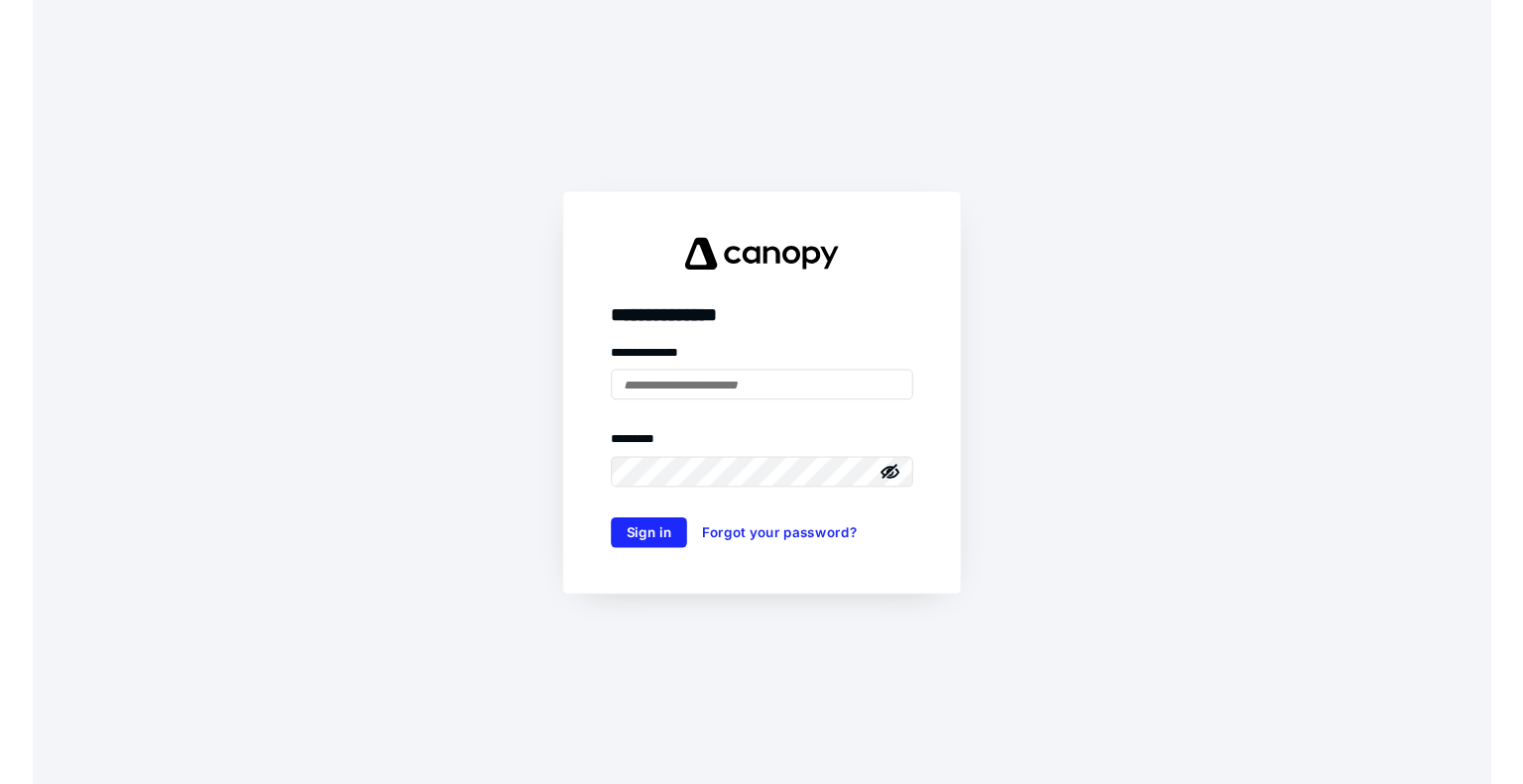 scroll, scrollTop: 0, scrollLeft: 0, axis: both 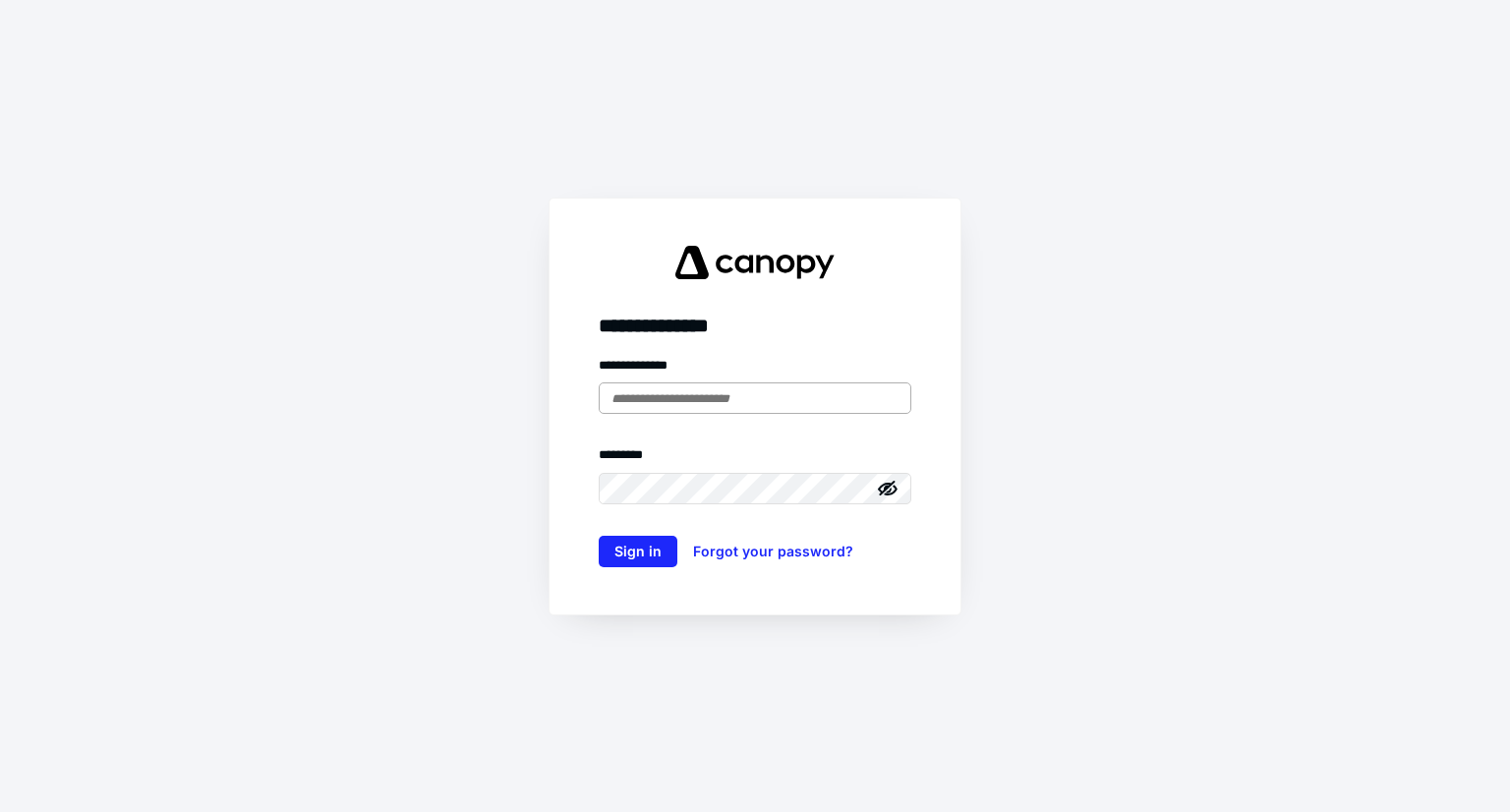 click at bounding box center (755, 398) 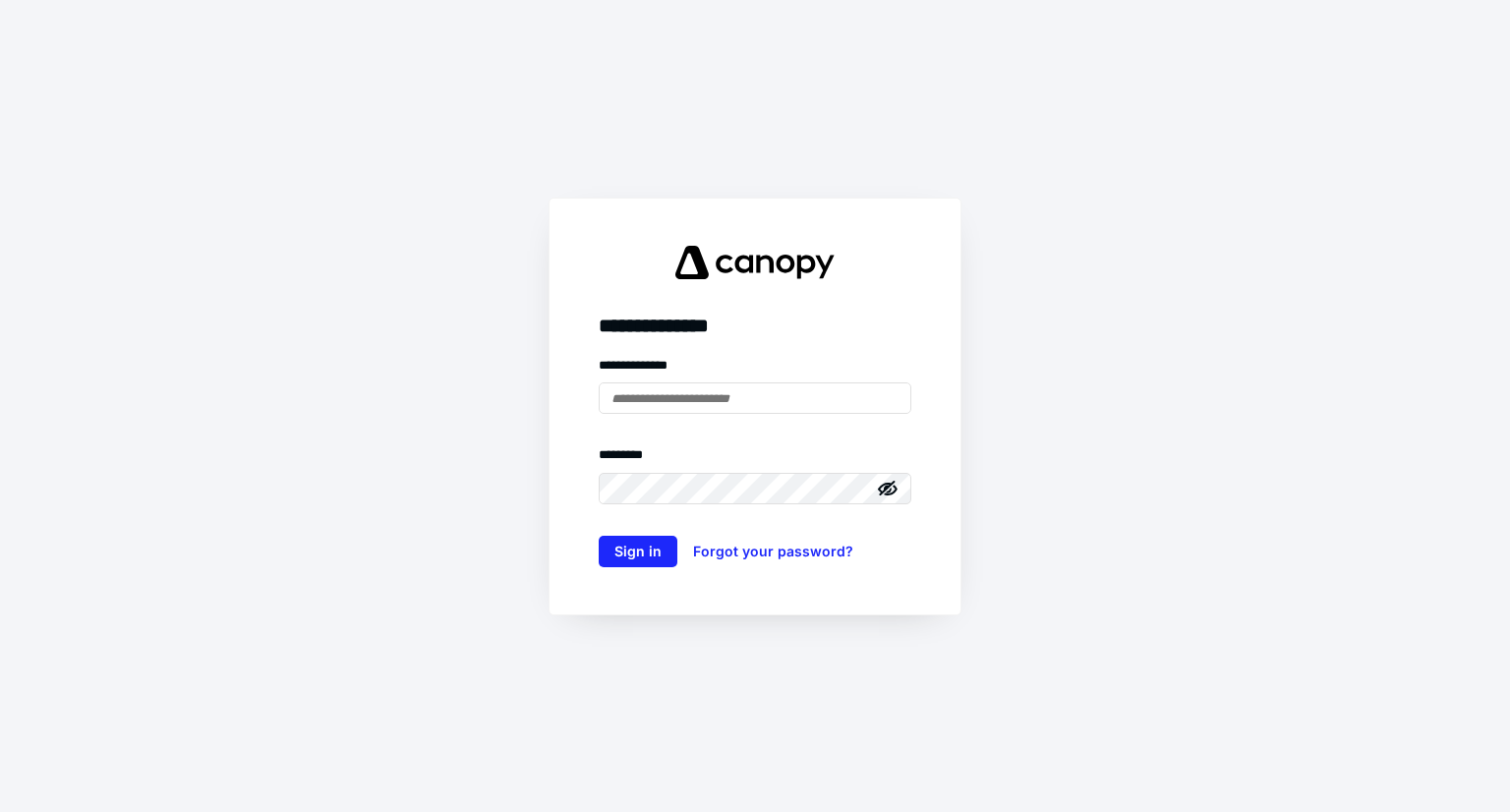 click at bounding box center [0, 0] 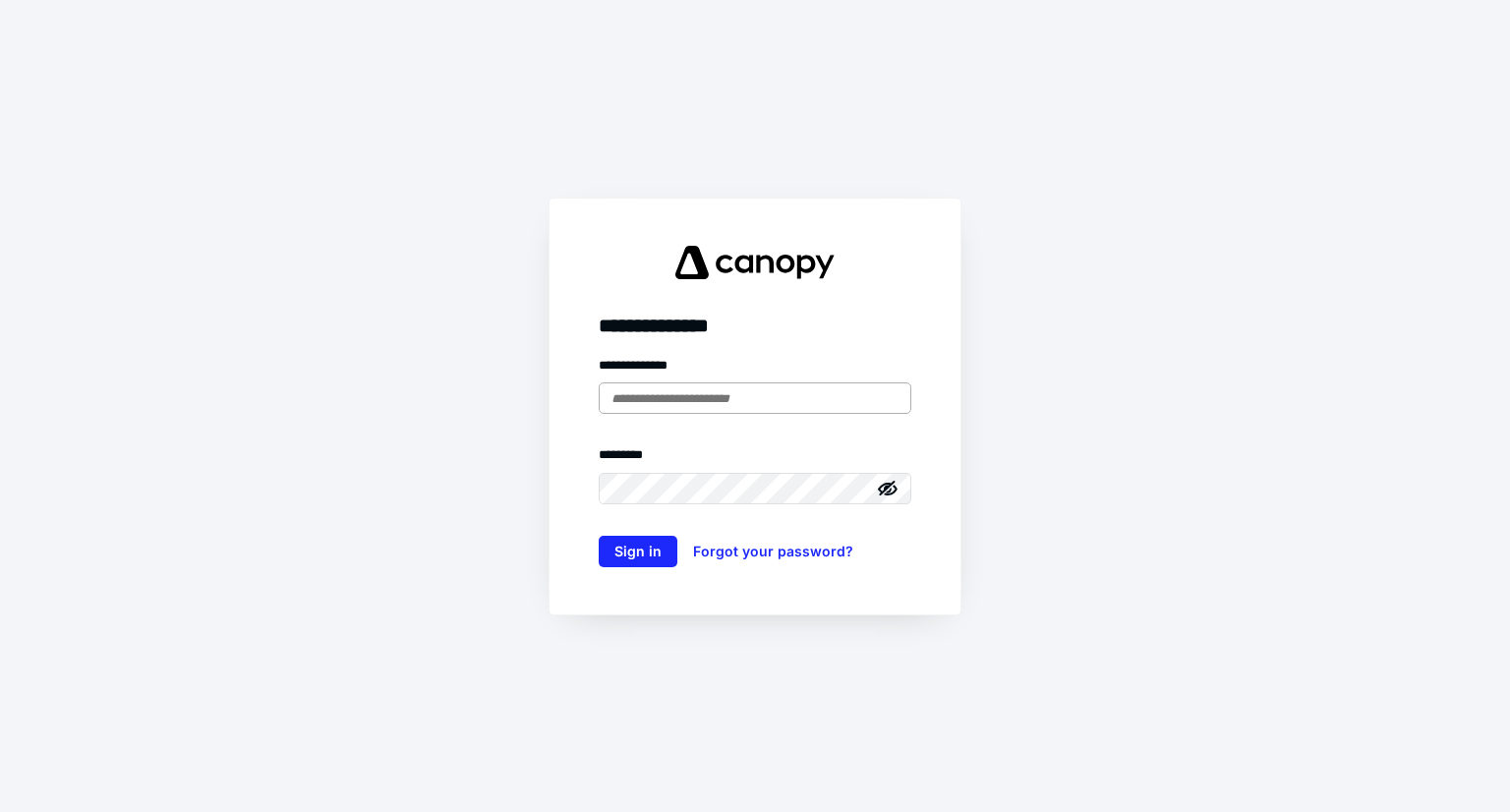 click at bounding box center [755, 398] 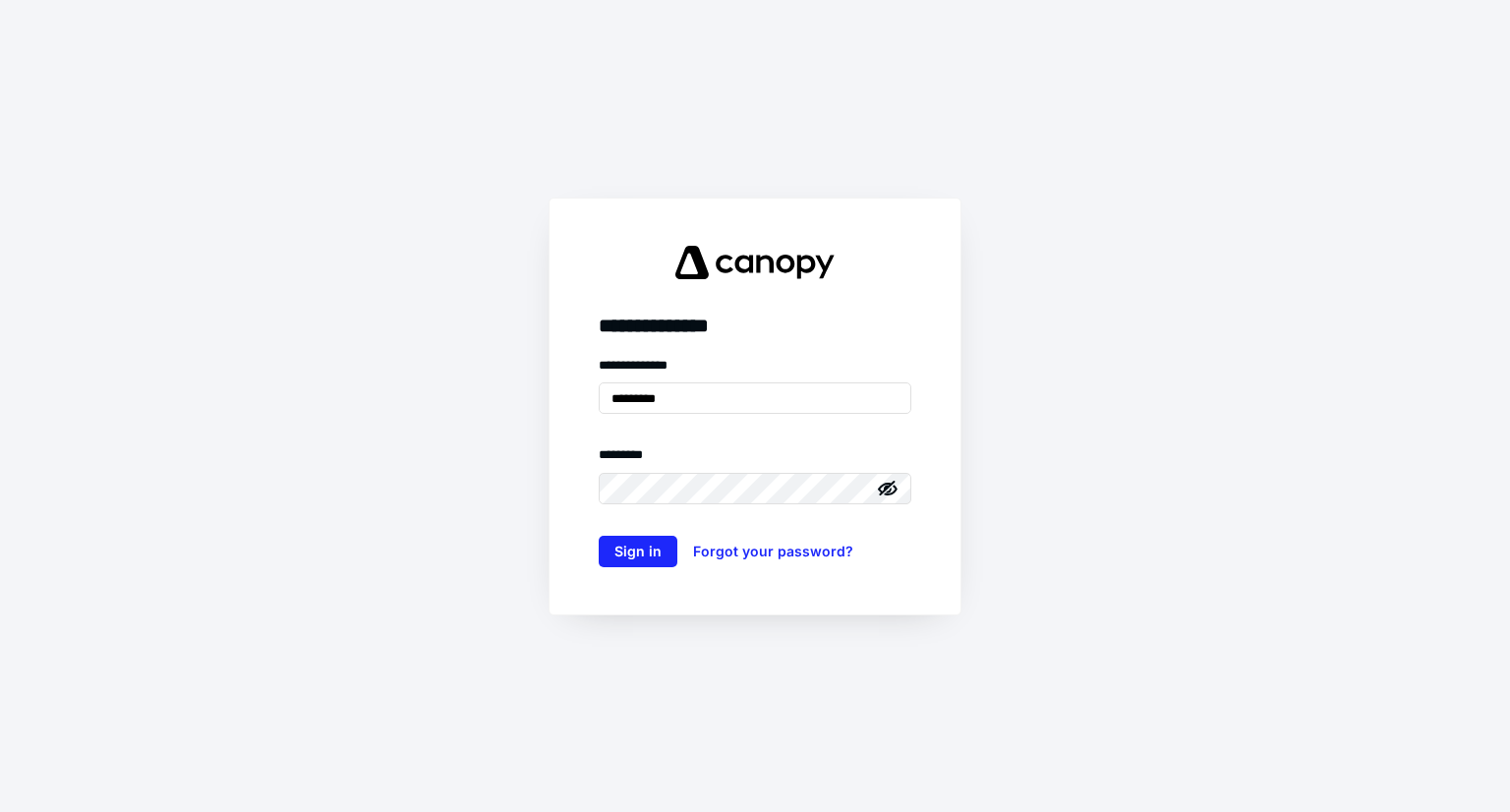 type on "*********" 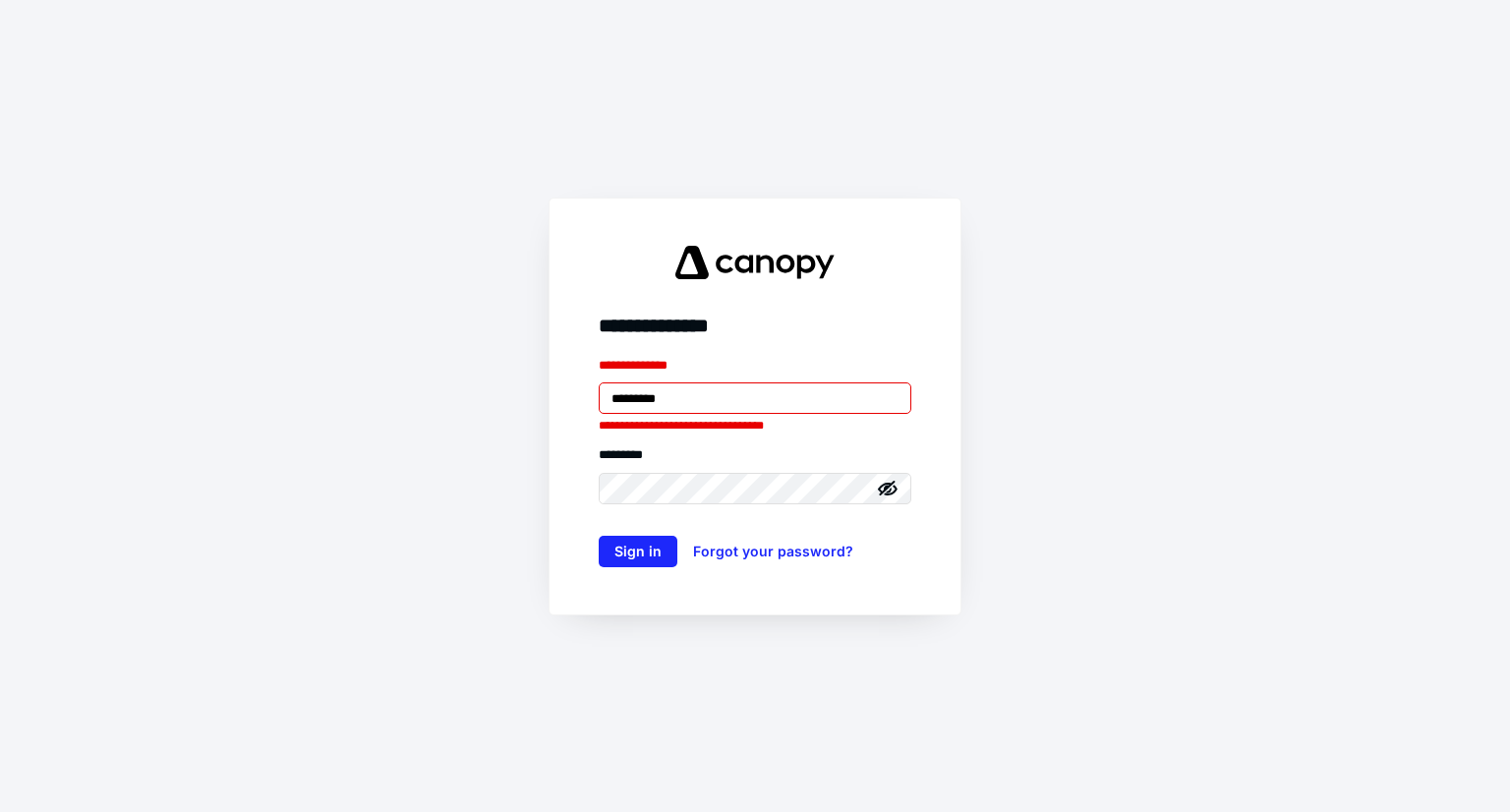 click at bounding box center (0, 0) 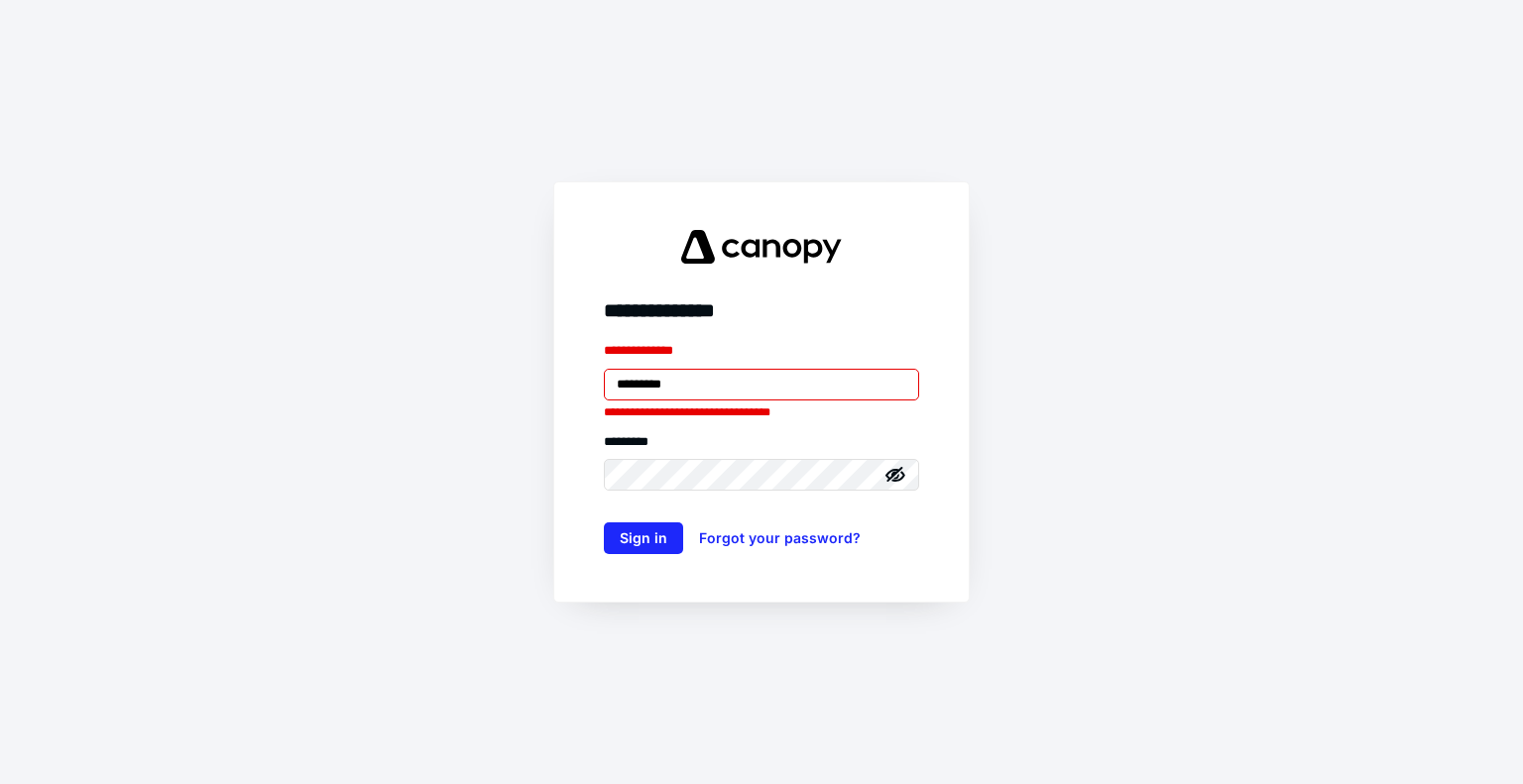 drag, startPoint x: 582, startPoint y: 3, endPoint x: 415, endPoint y: 66, distance: 178.48809 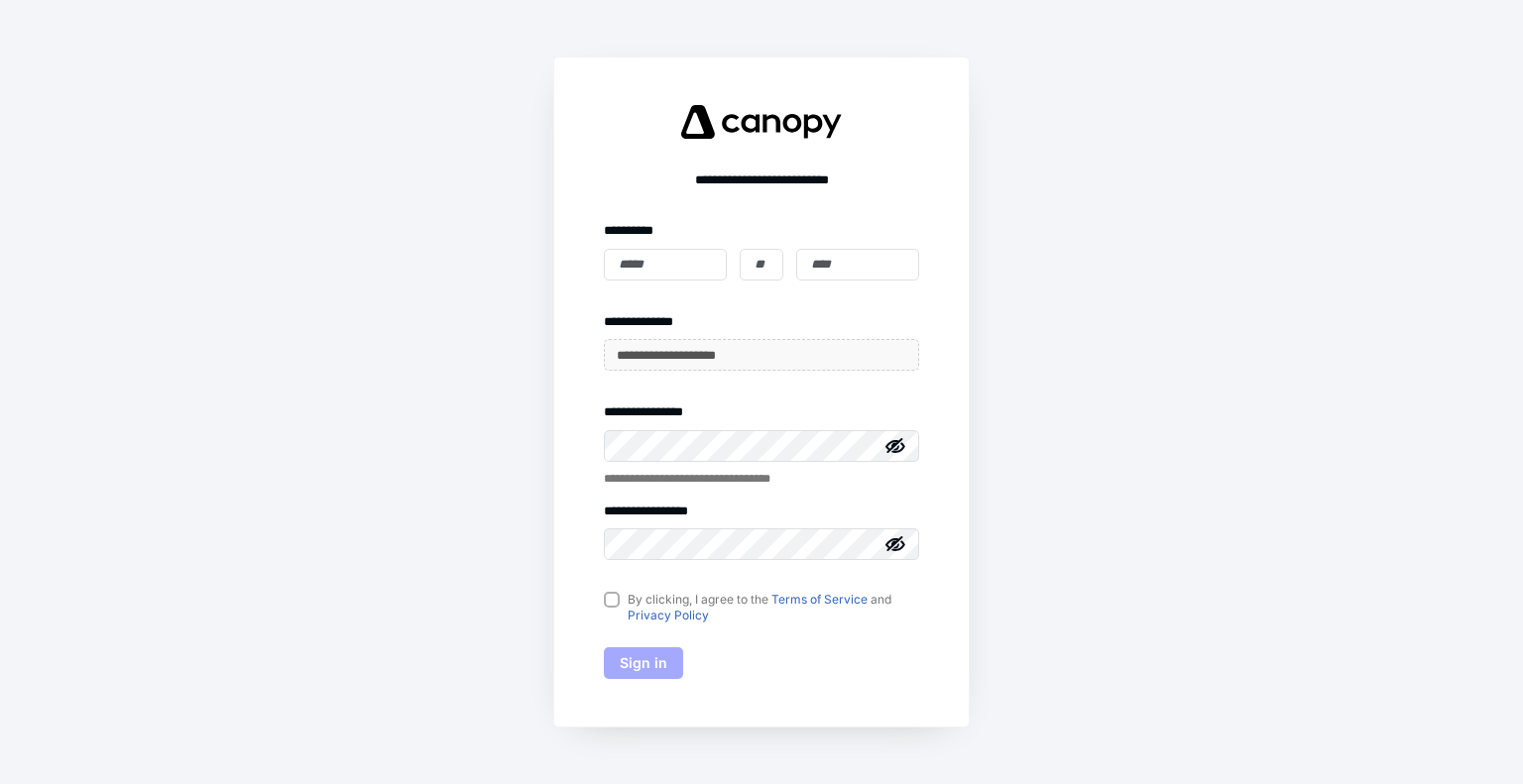 scroll, scrollTop: 0, scrollLeft: 0, axis: both 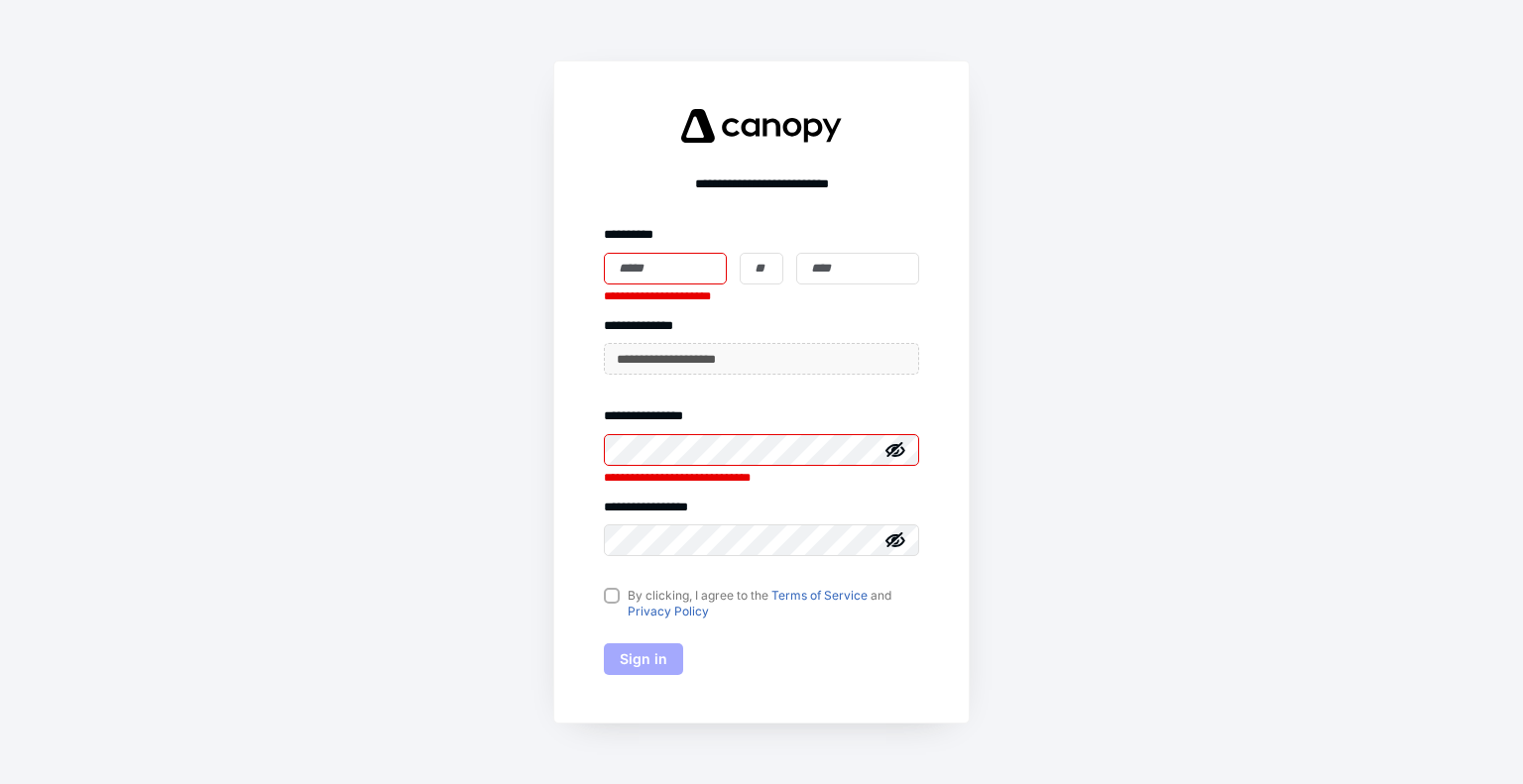 click on "**********" at bounding box center (762, 0) 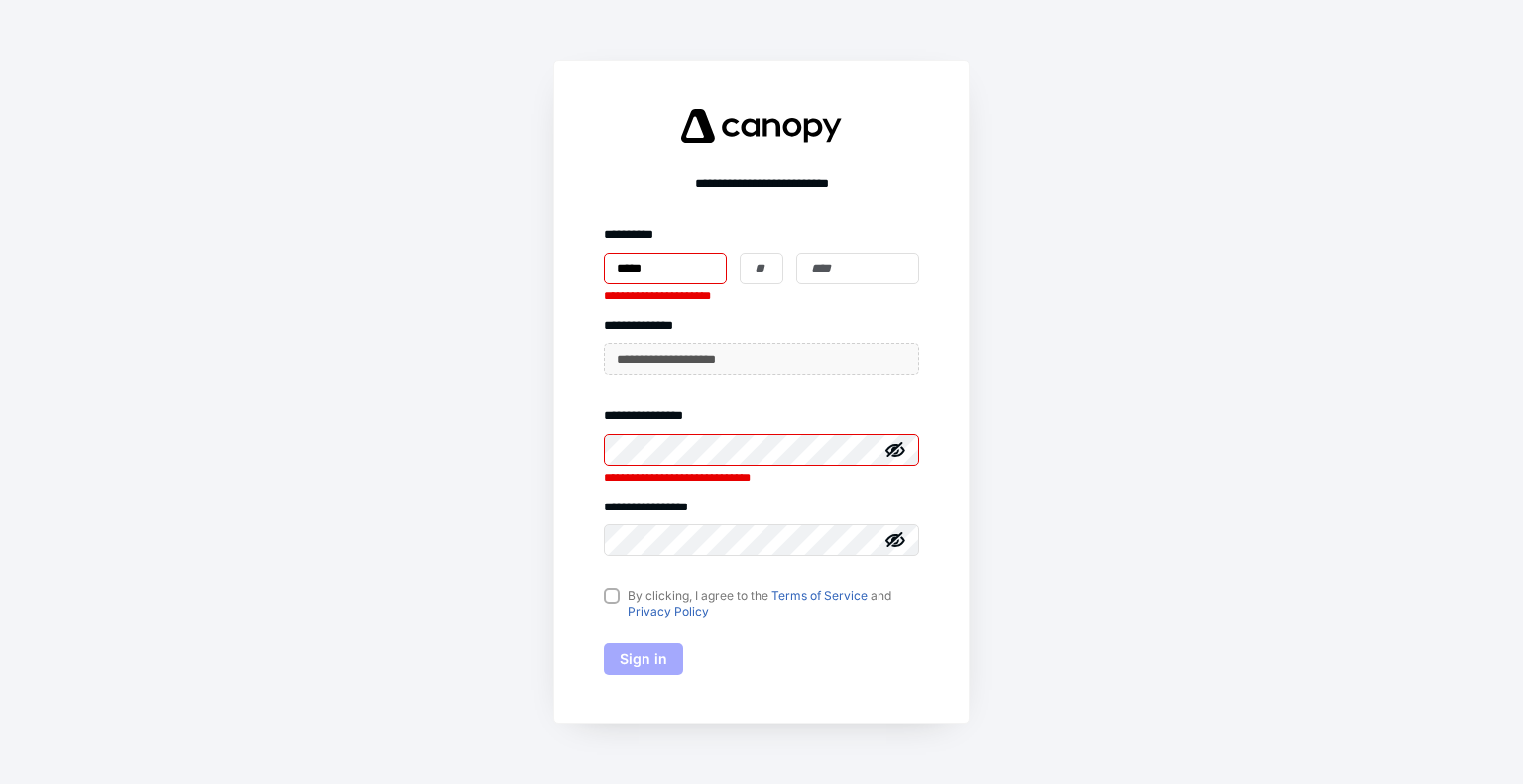 type on "*****" 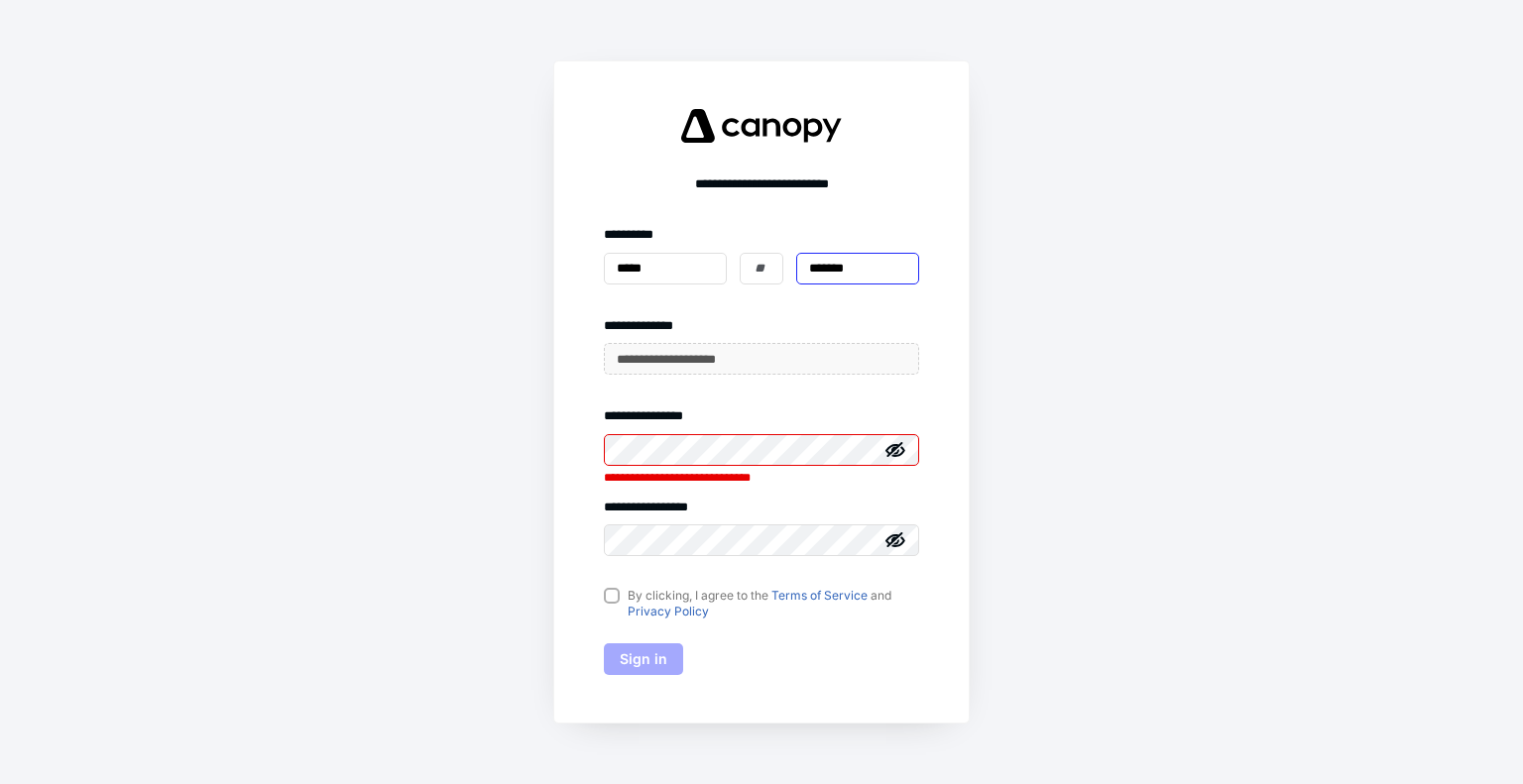 type on "*******" 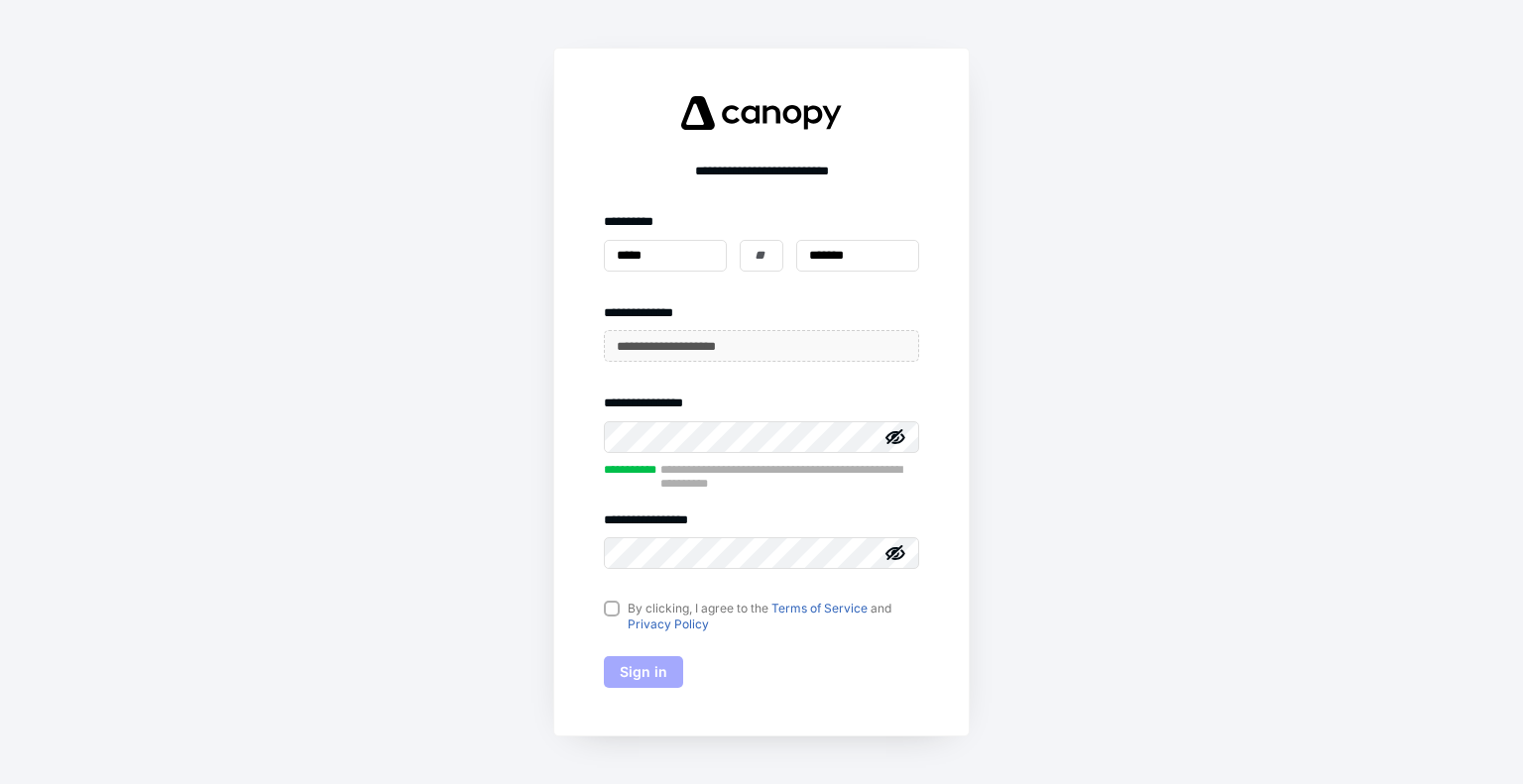 click on "By clicking, I agree to the   Terms of Service   and   Privacy Policy" at bounding box center (762, 616) 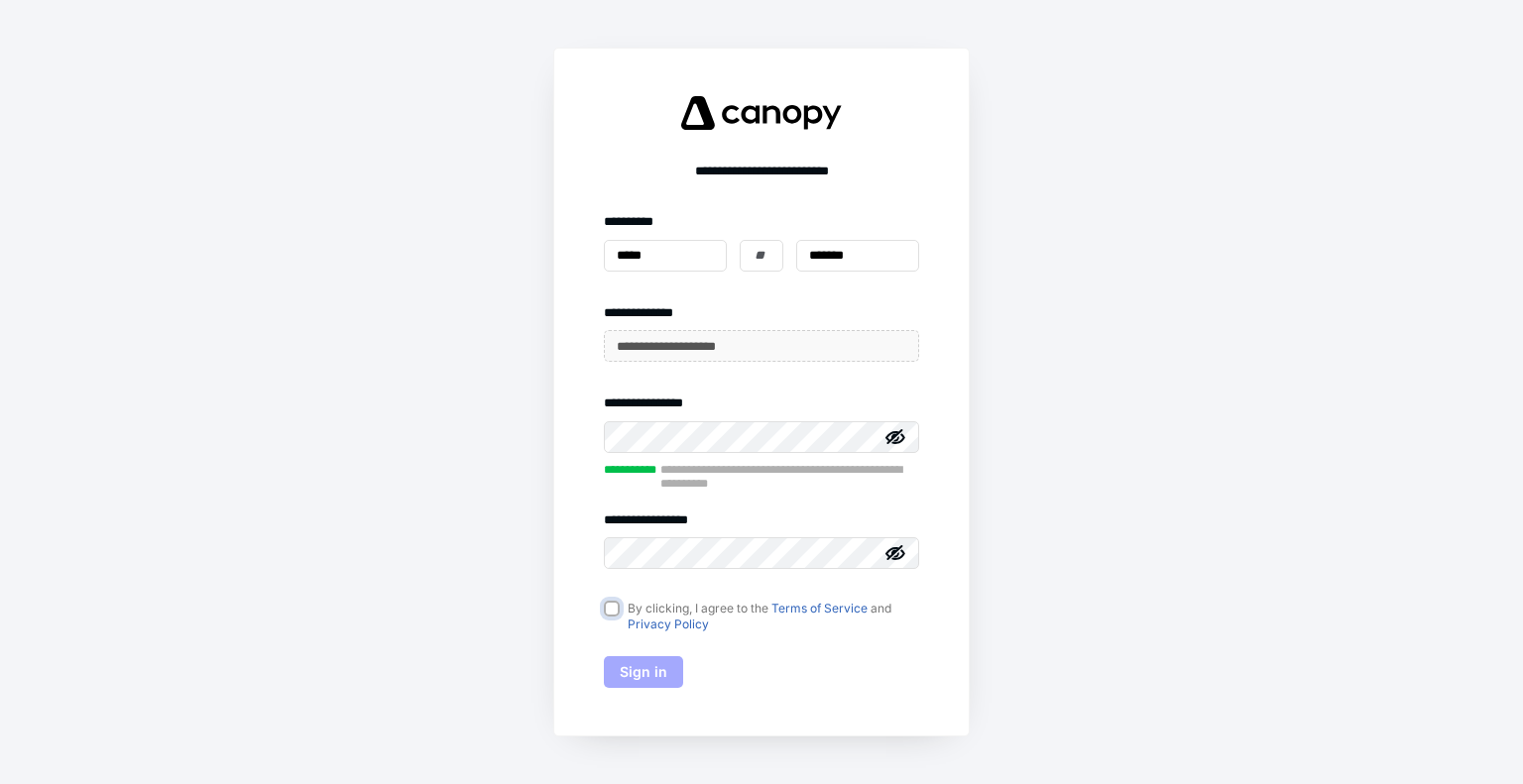 click on "By clicking, I agree to the   Terms of Service   and   Privacy Policy" at bounding box center [614, 610] 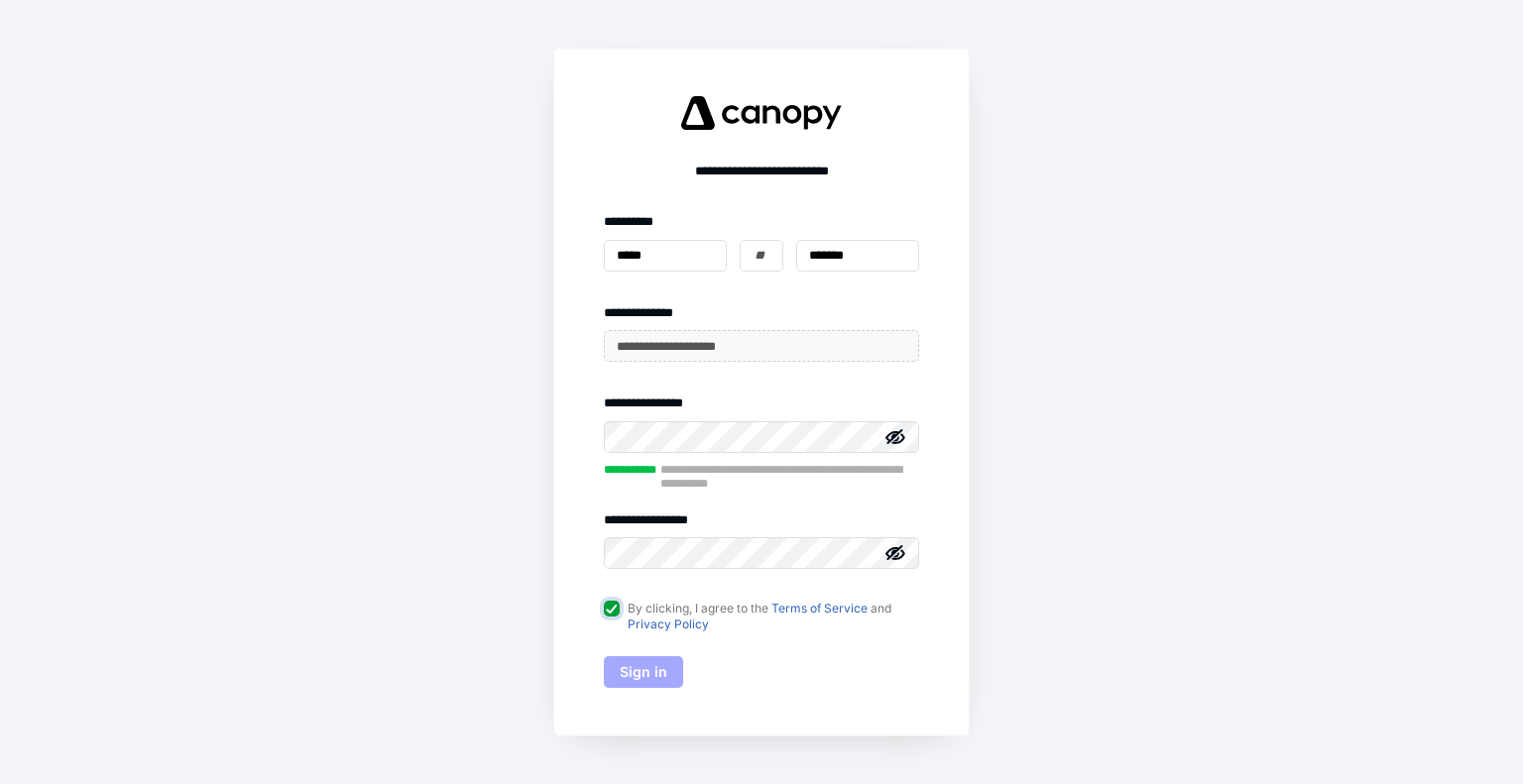 checkbox on "true" 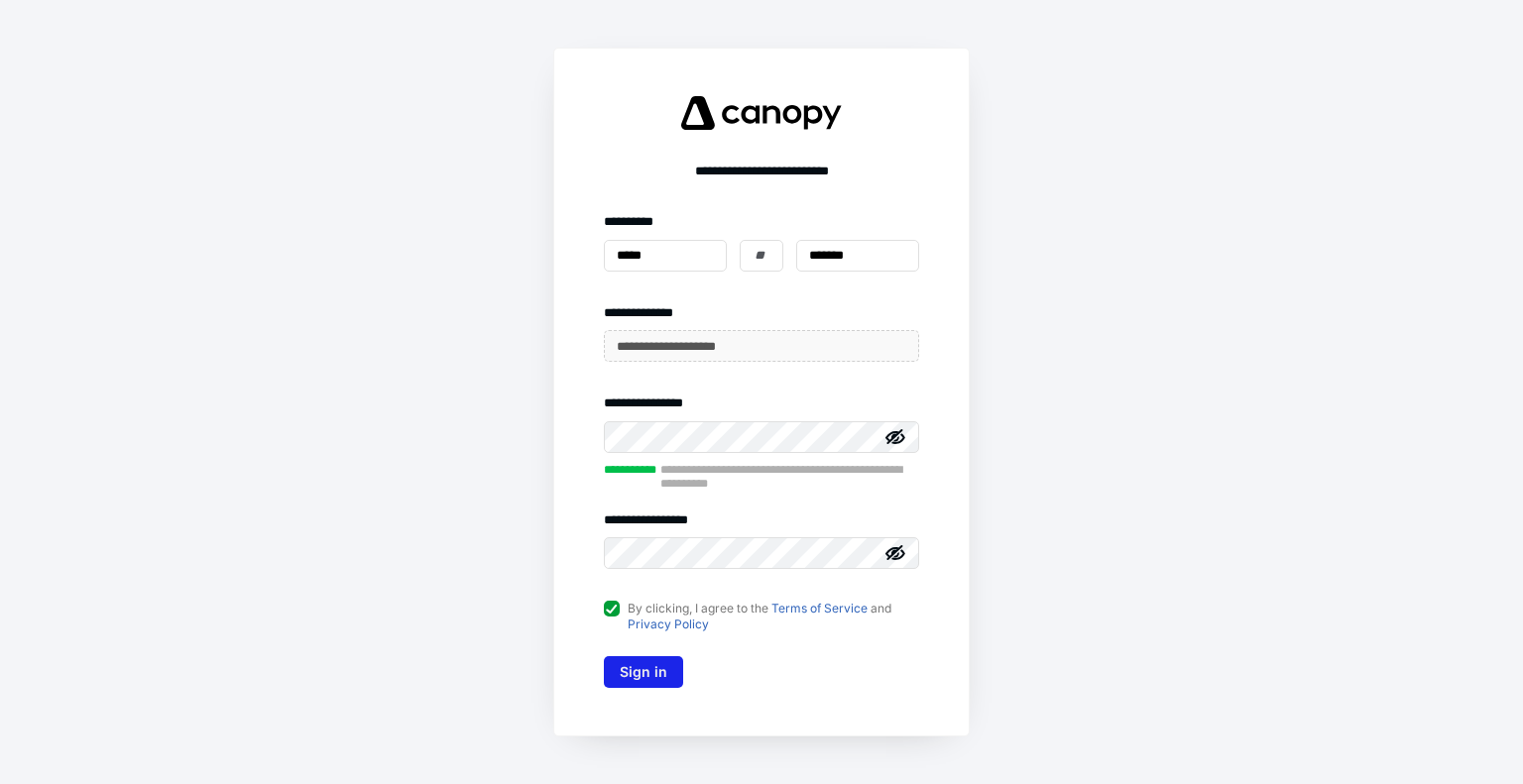click on "Sign in" at bounding box center [644, 672] 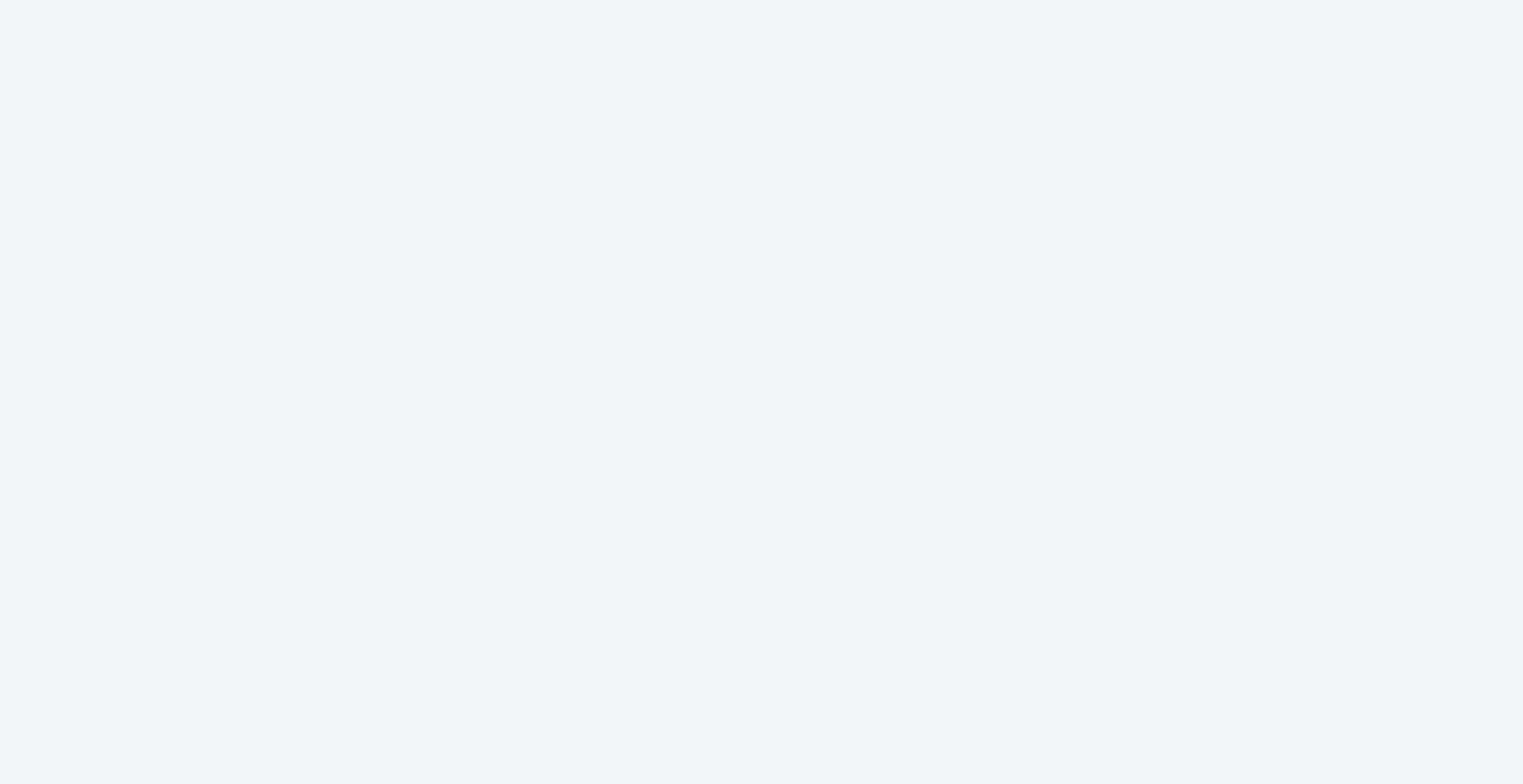 scroll, scrollTop: 0, scrollLeft: 0, axis: both 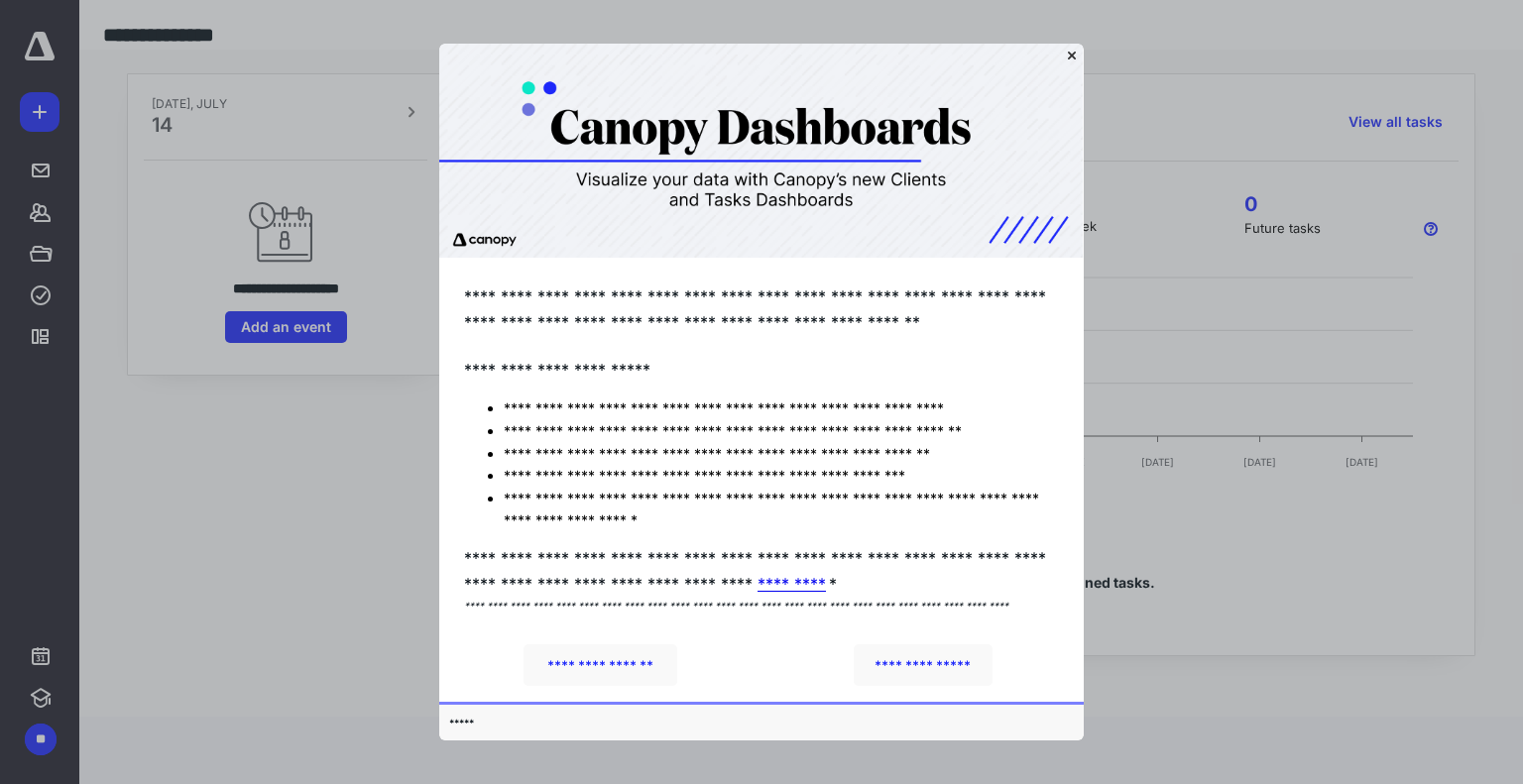 click 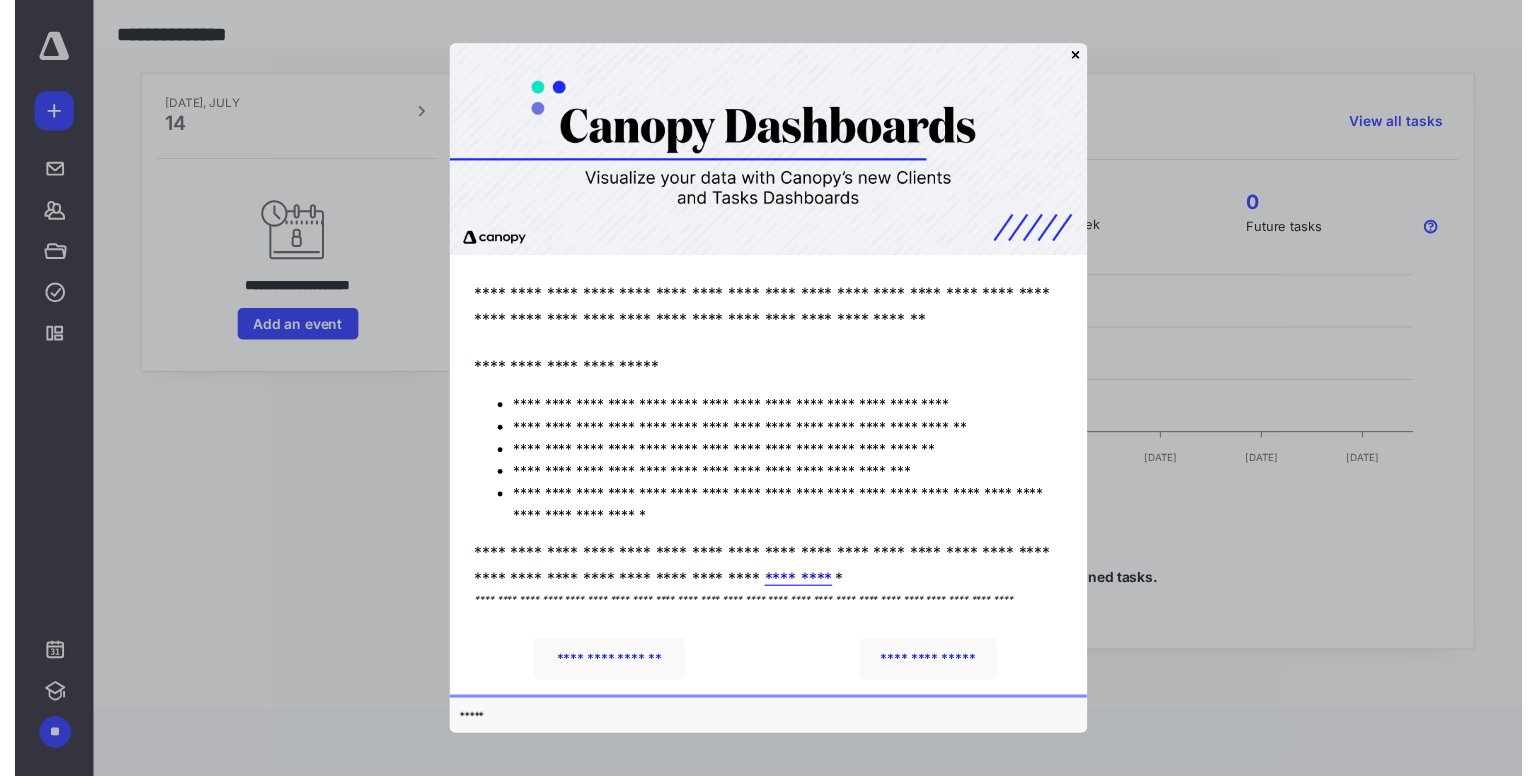 scroll, scrollTop: 0, scrollLeft: 0, axis: both 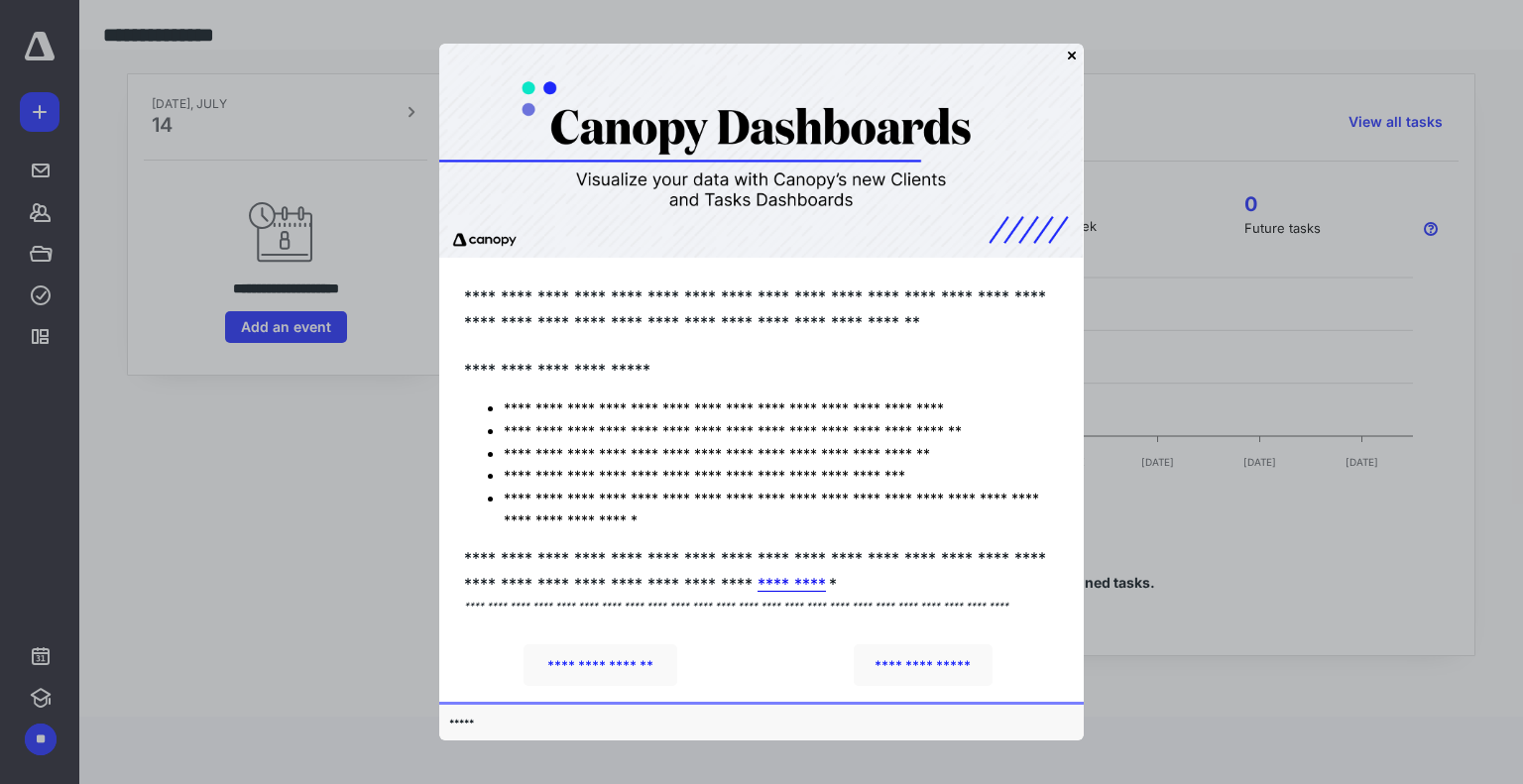 click at bounding box center (762, 150) 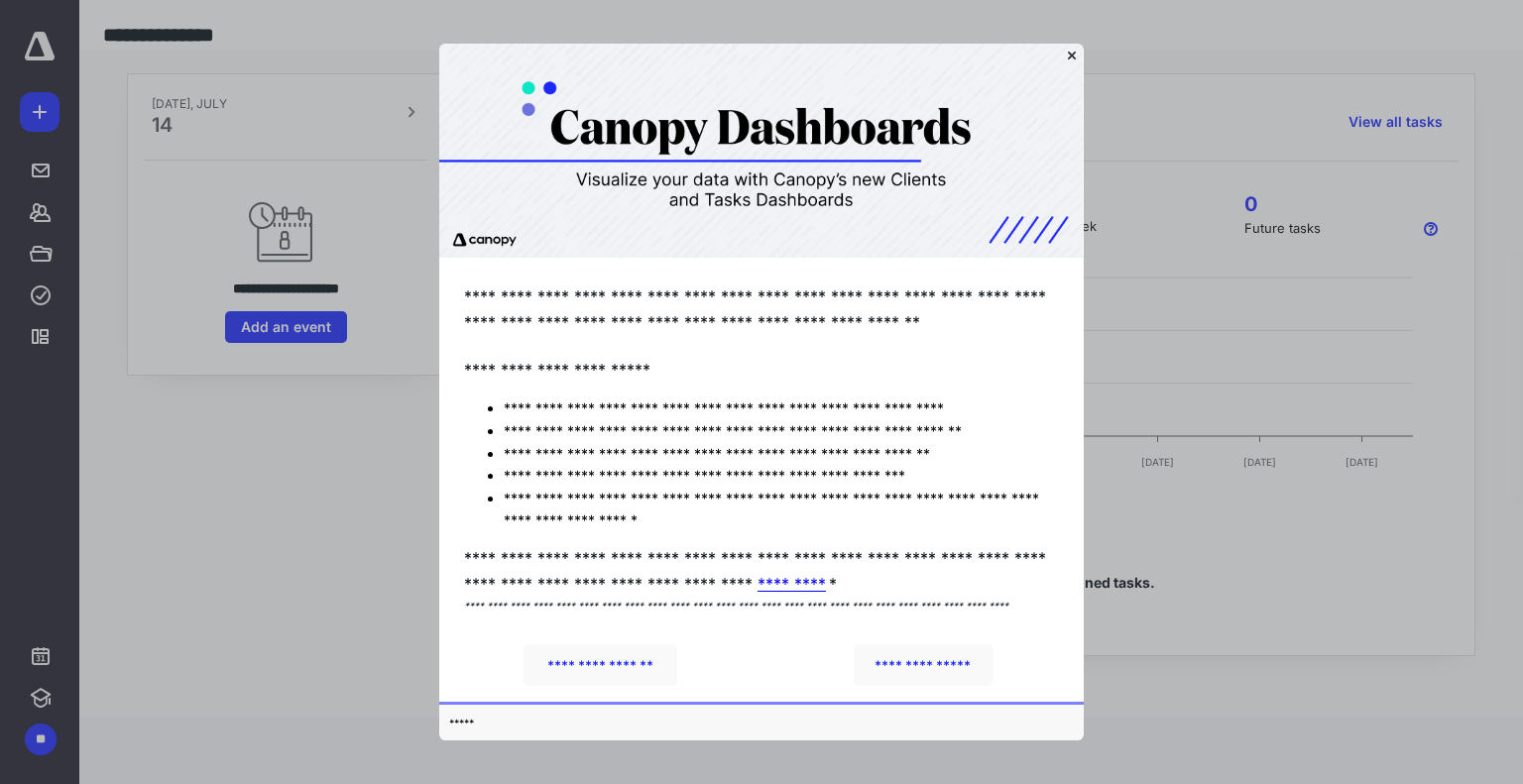 click at bounding box center [762, 150] 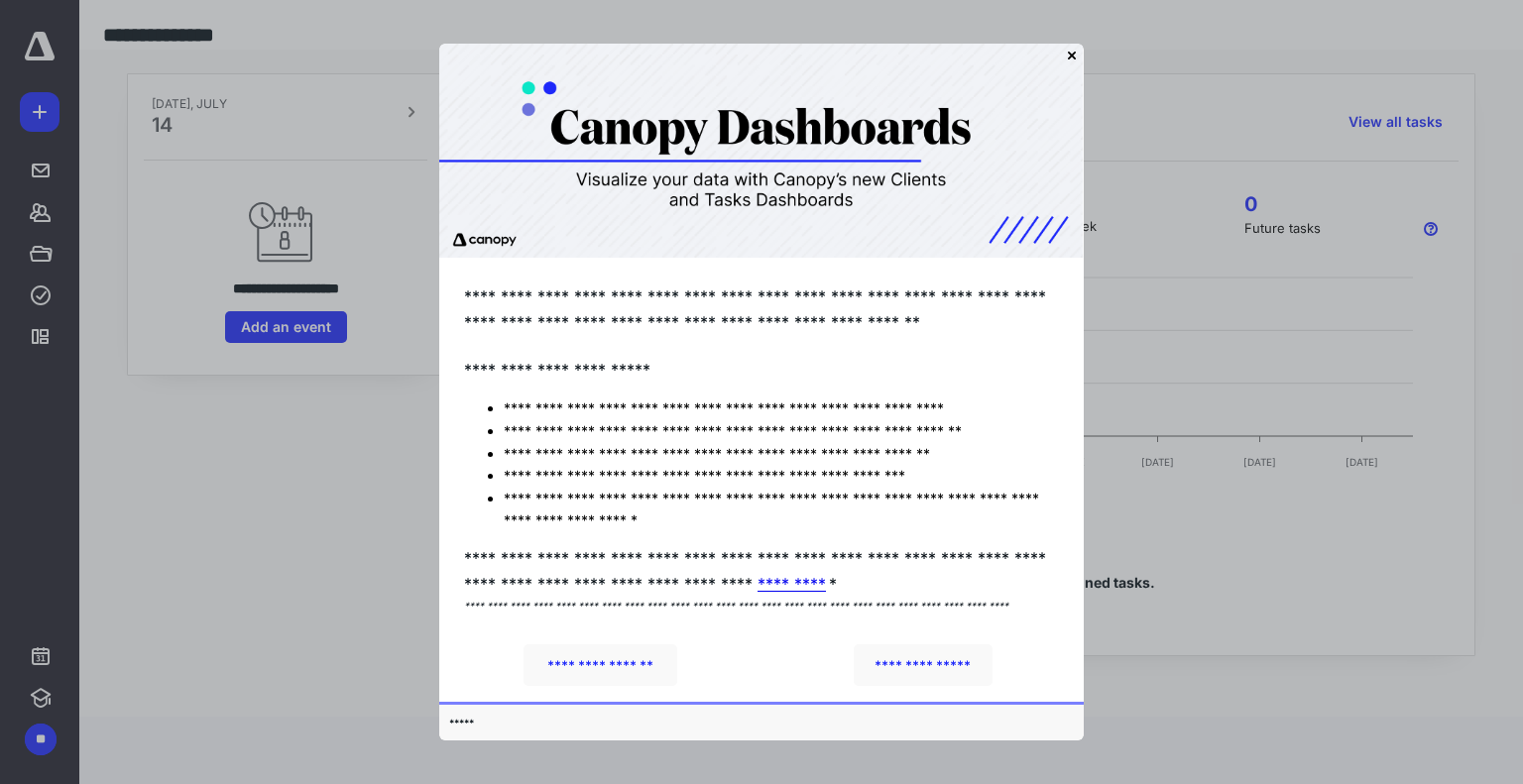 click at bounding box center [762, 150] 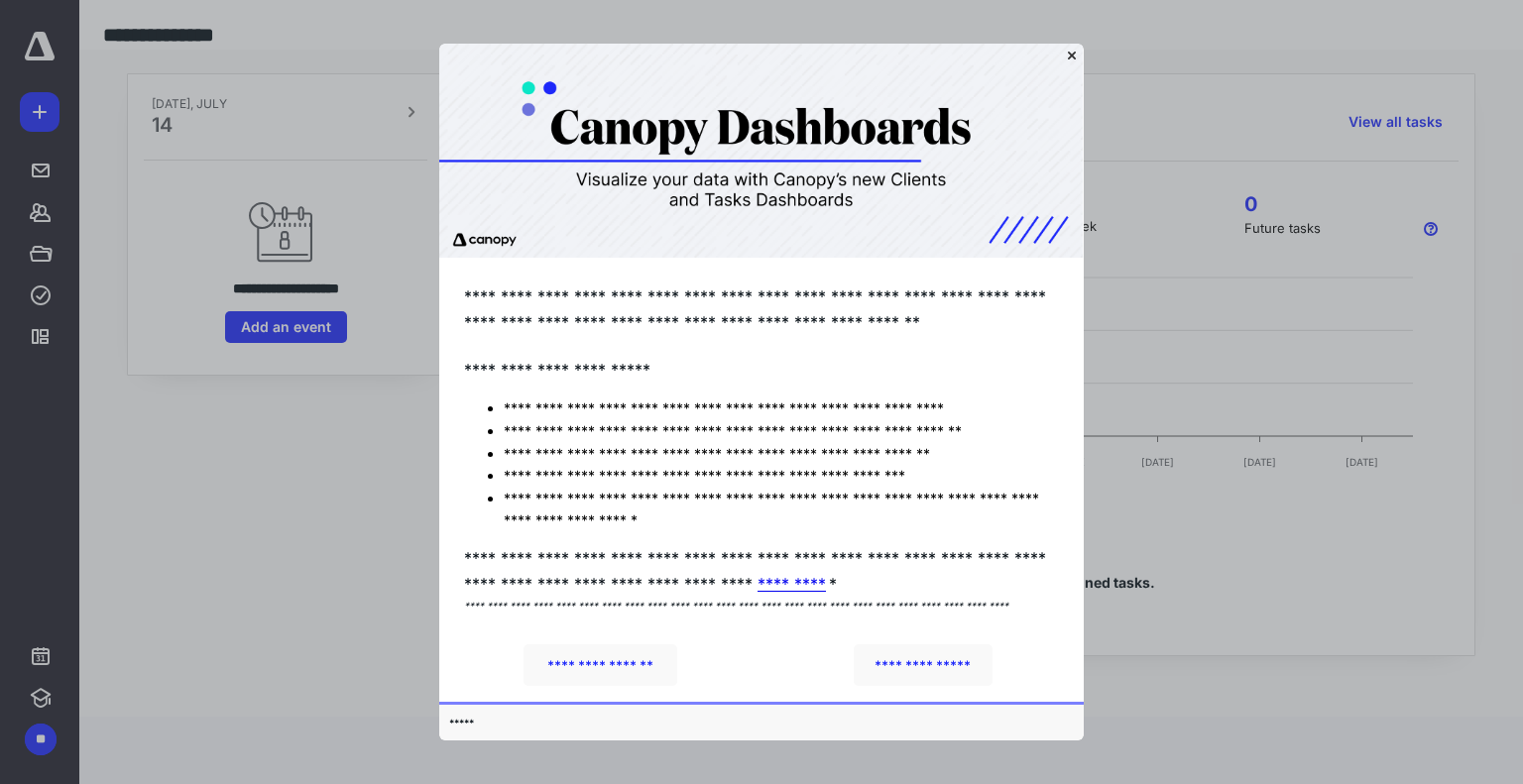 click 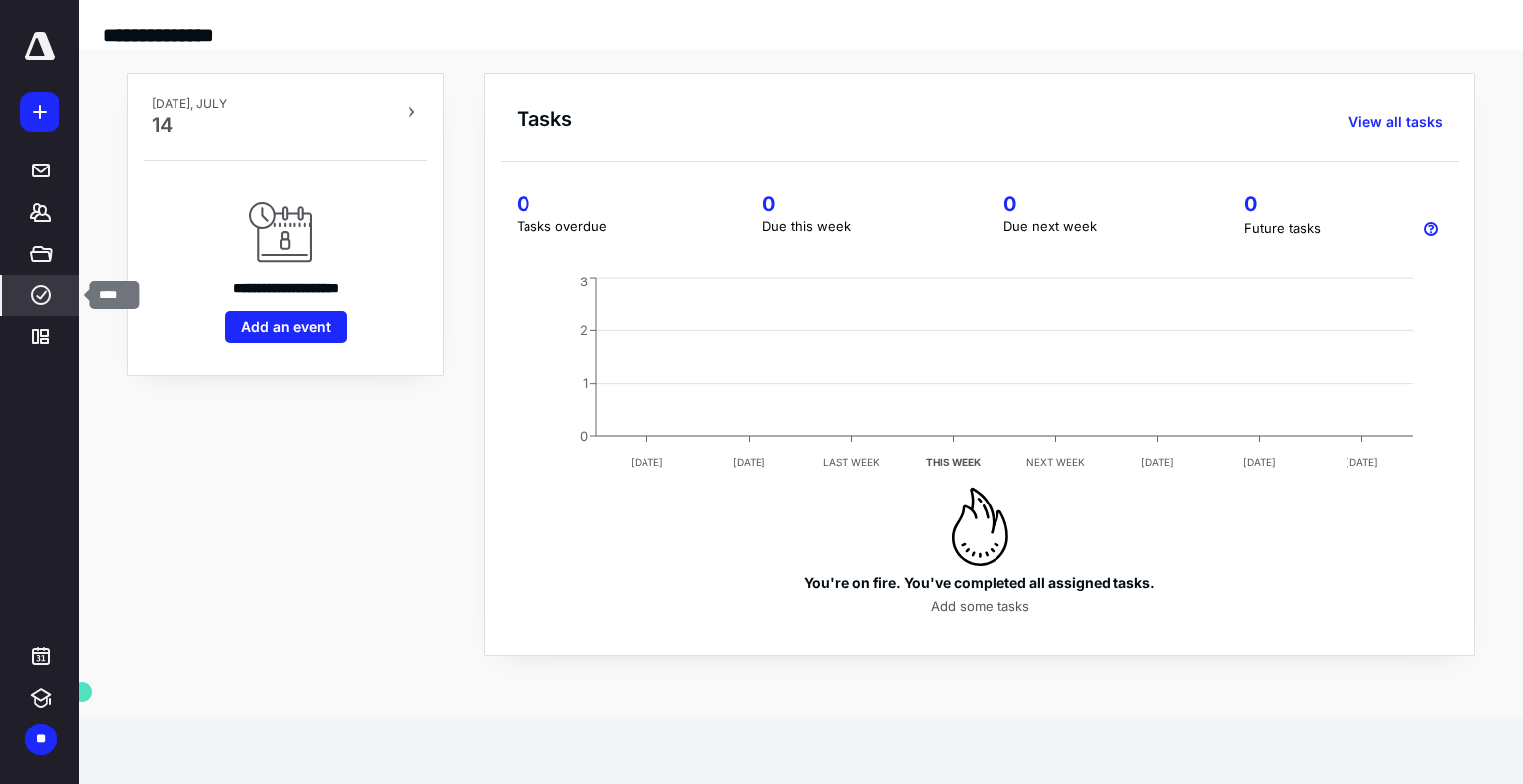 click 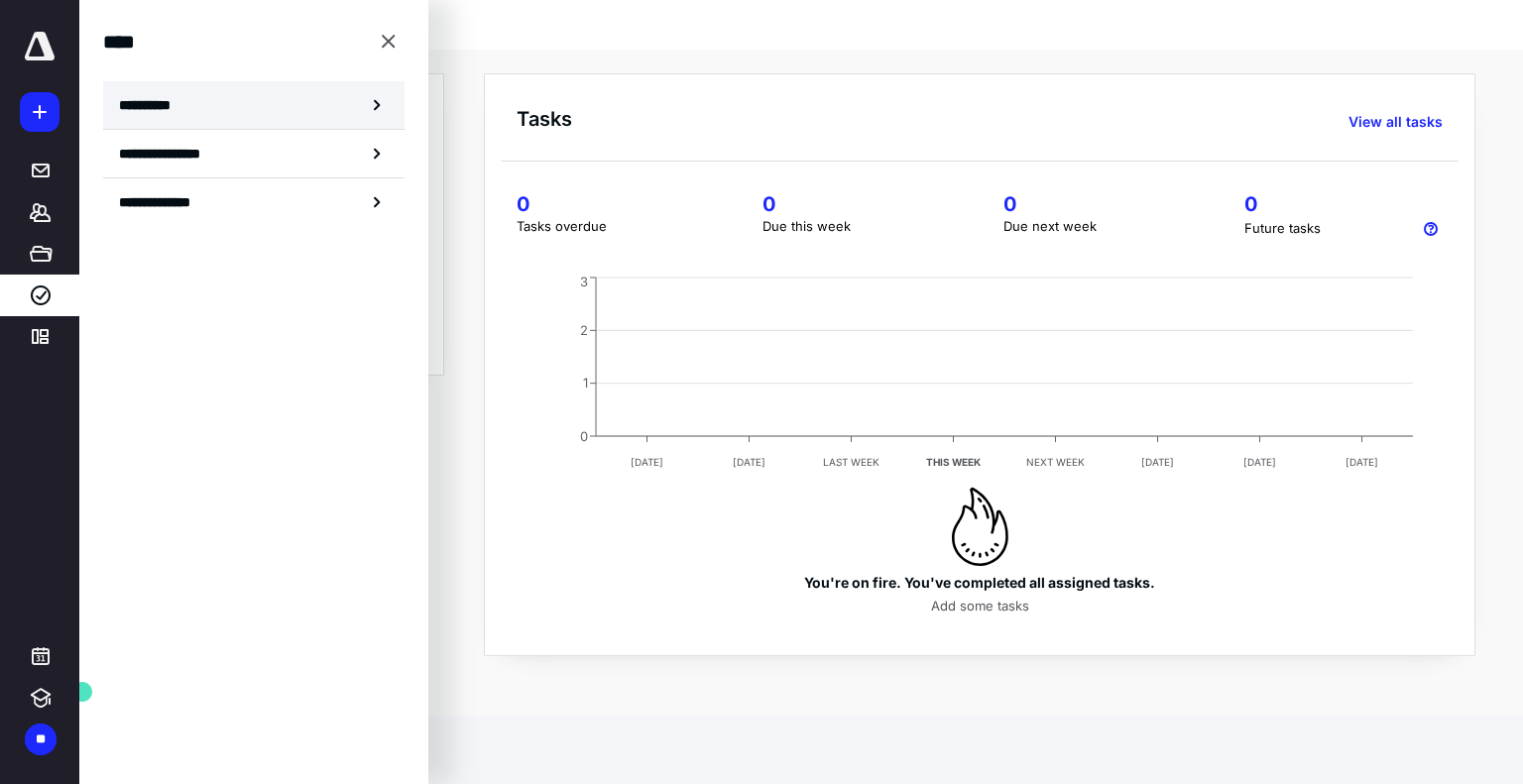 click on "**********" at bounding box center [254, 105] 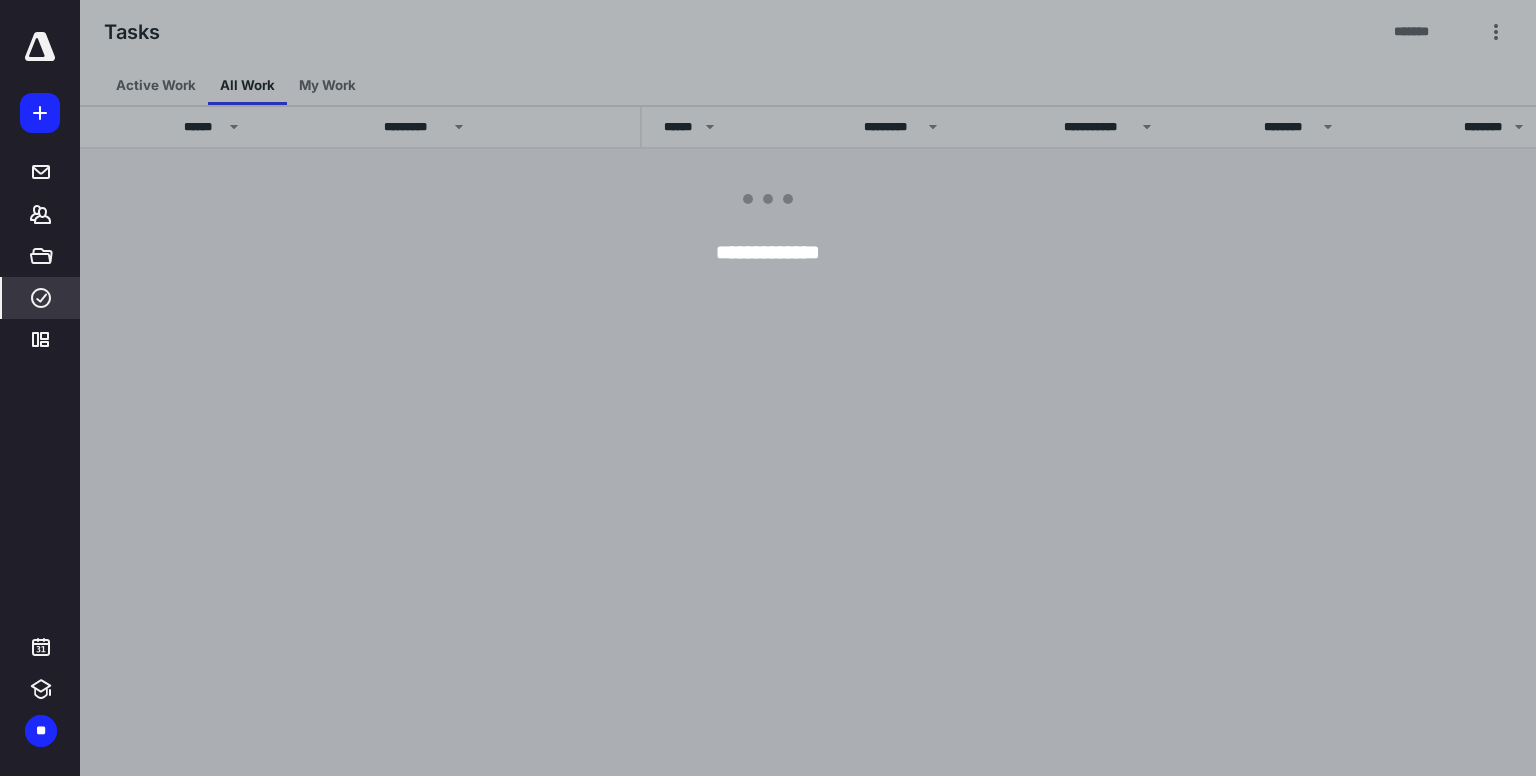 click at bounding box center [848, 388] 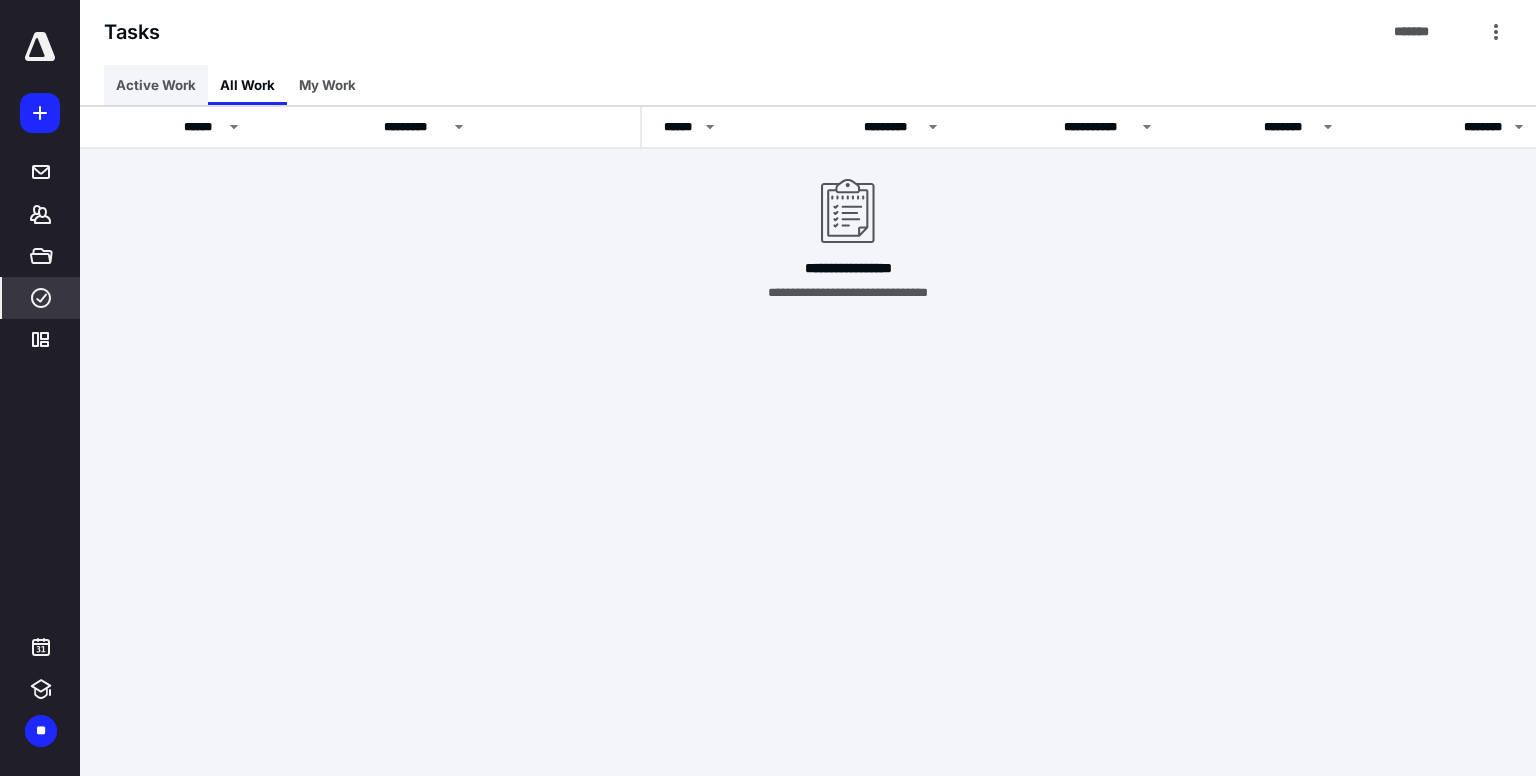 click on "Active Work" at bounding box center (156, 85) 